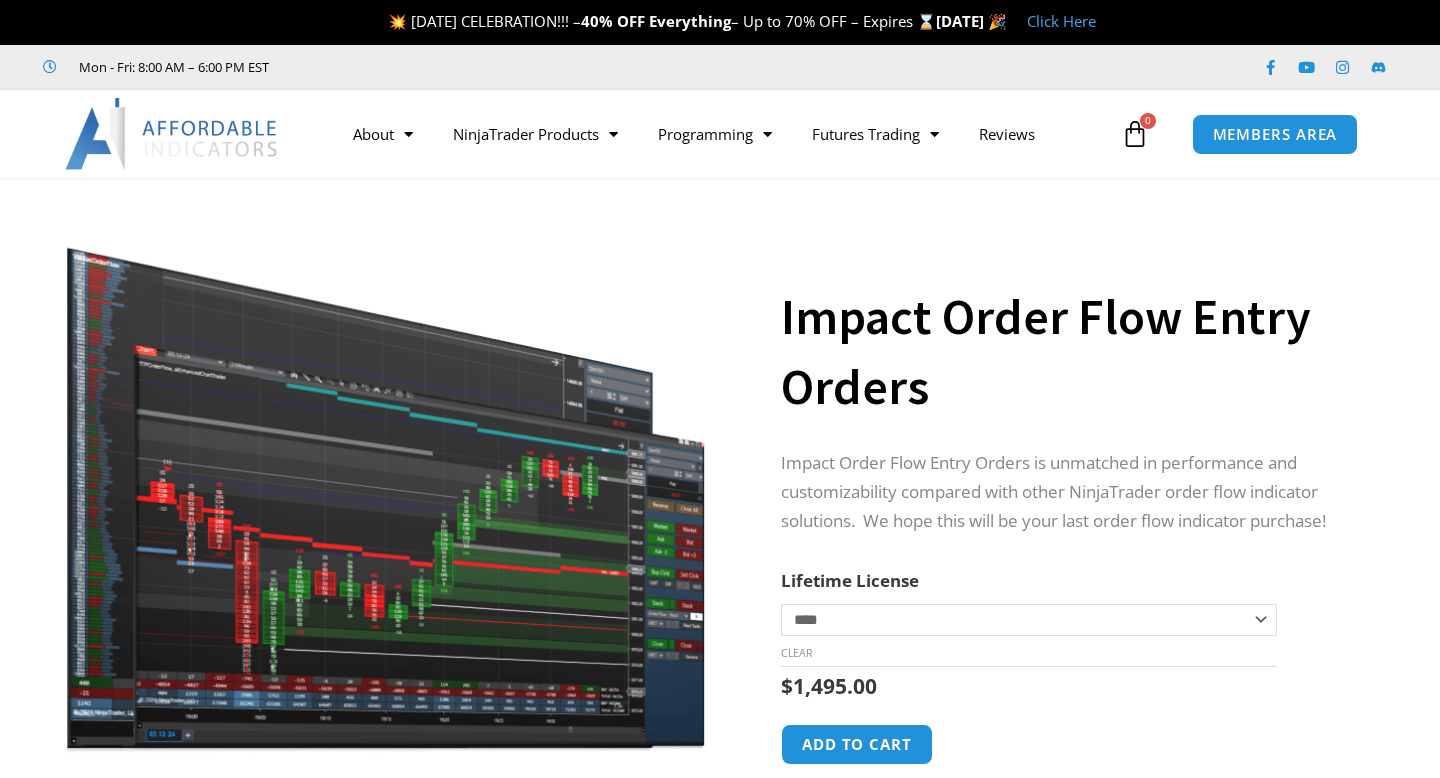 scroll, scrollTop: 0, scrollLeft: 0, axis: both 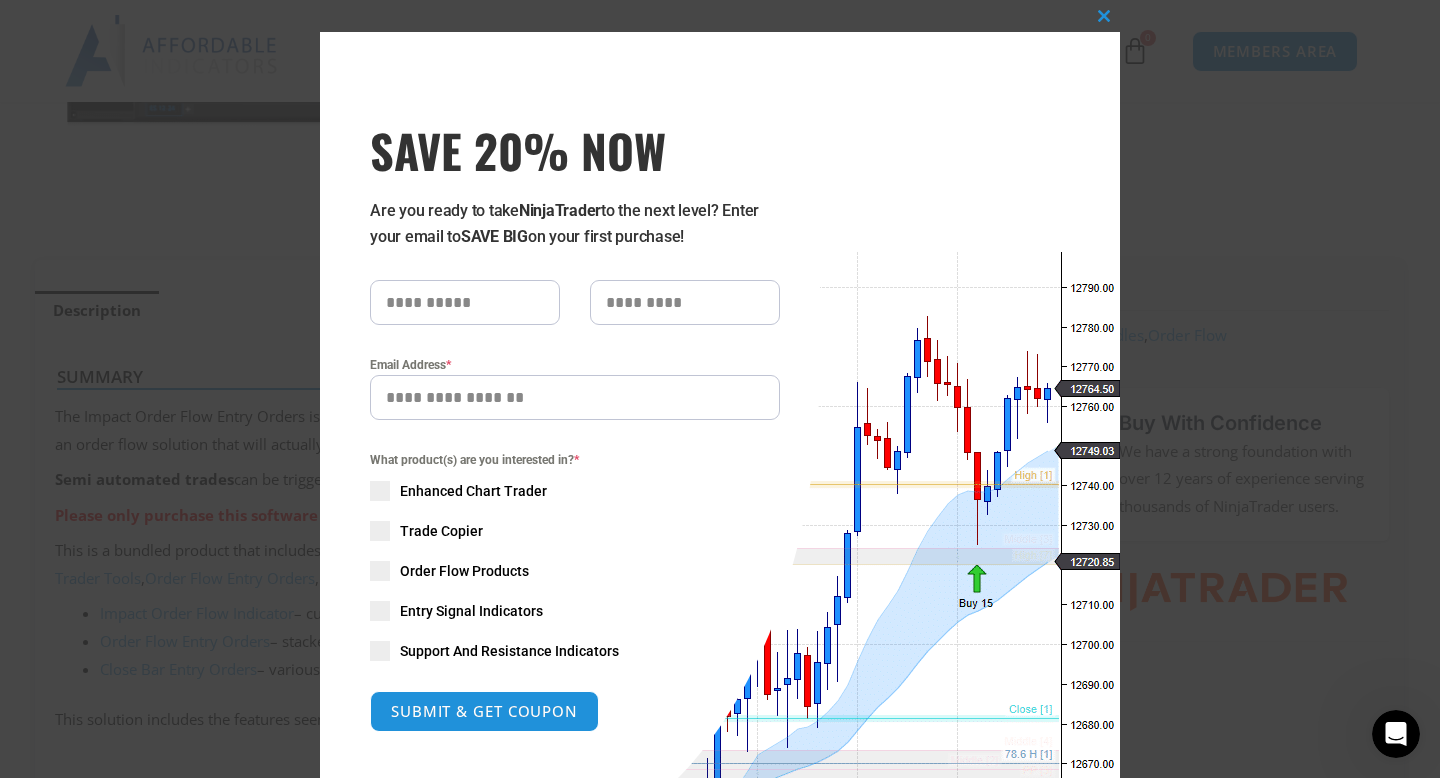 click at bounding box center [465, 302] 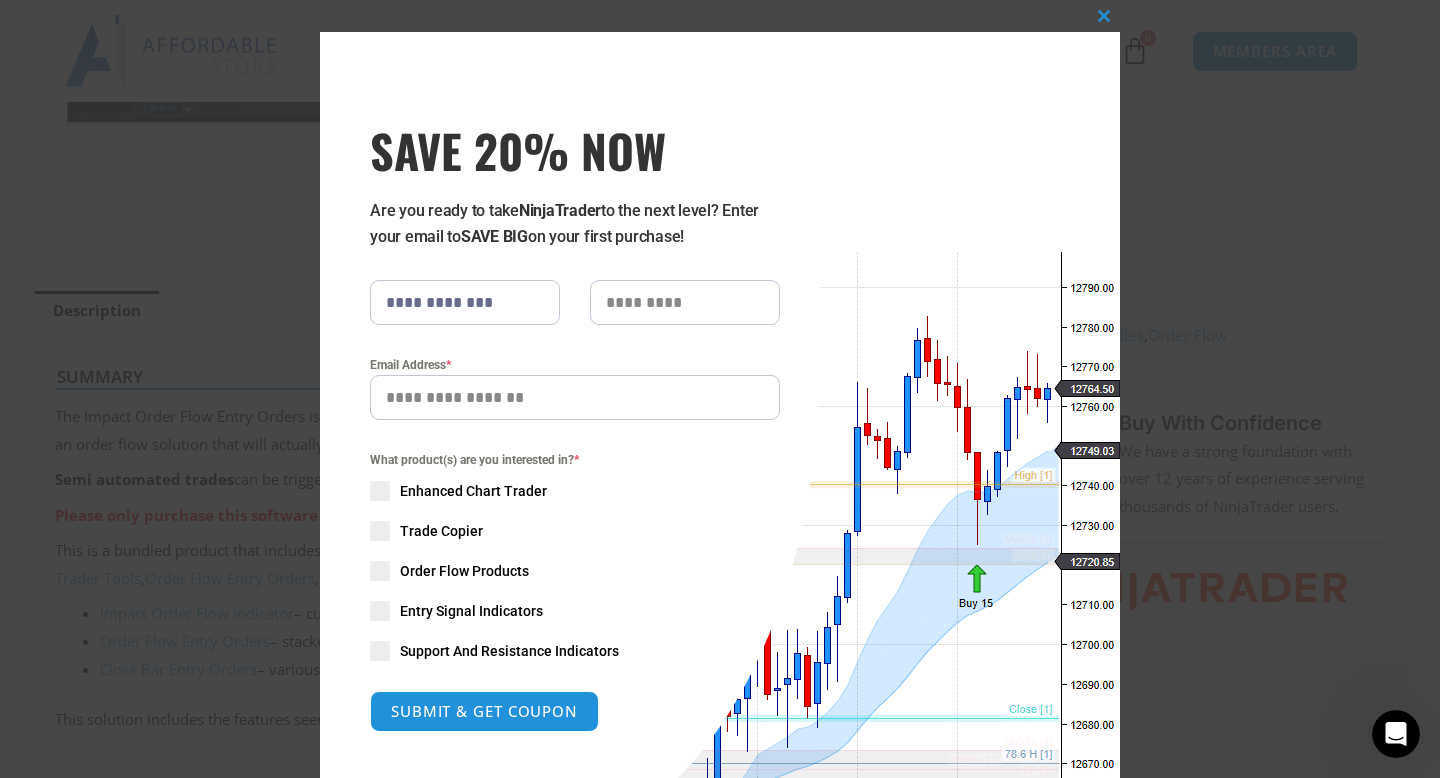 type on "**********" 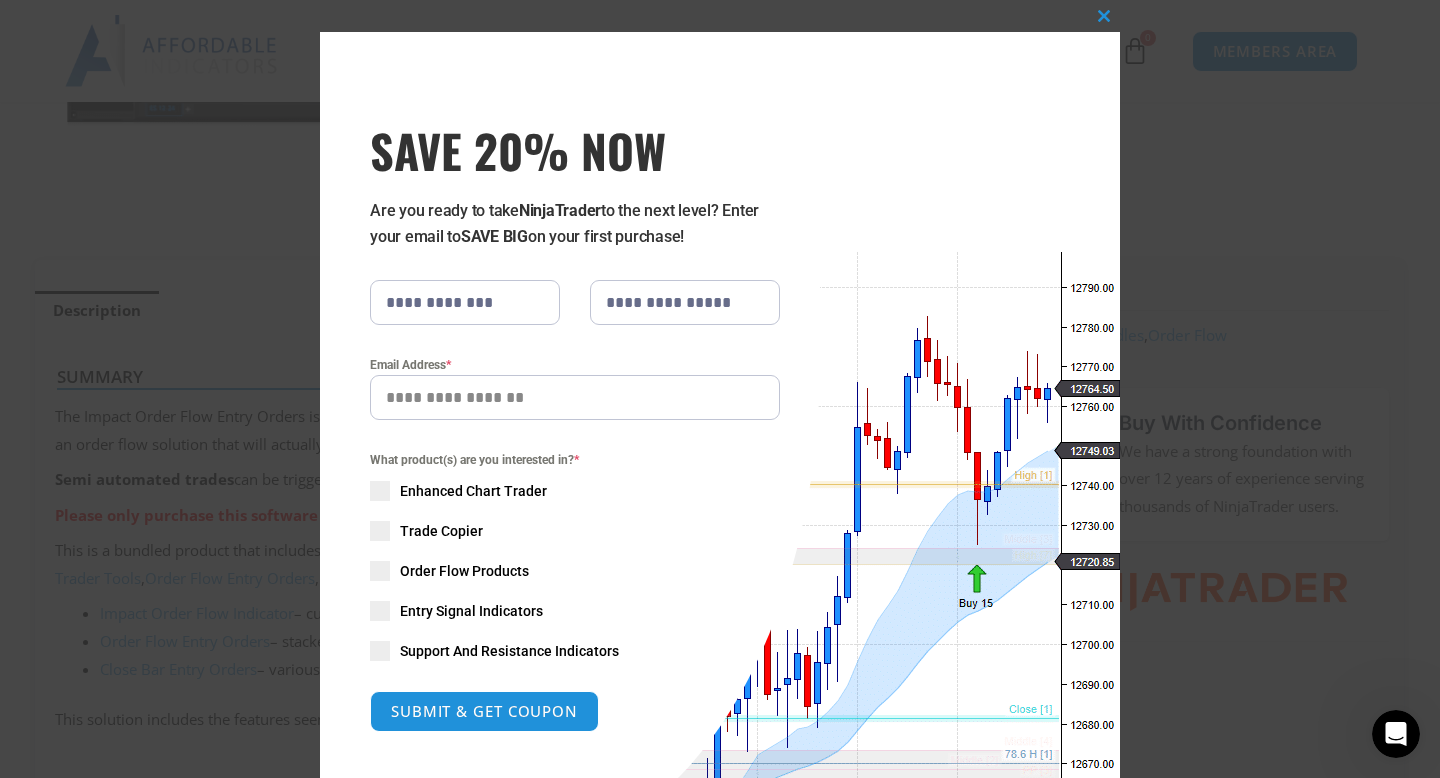 type on "**********" 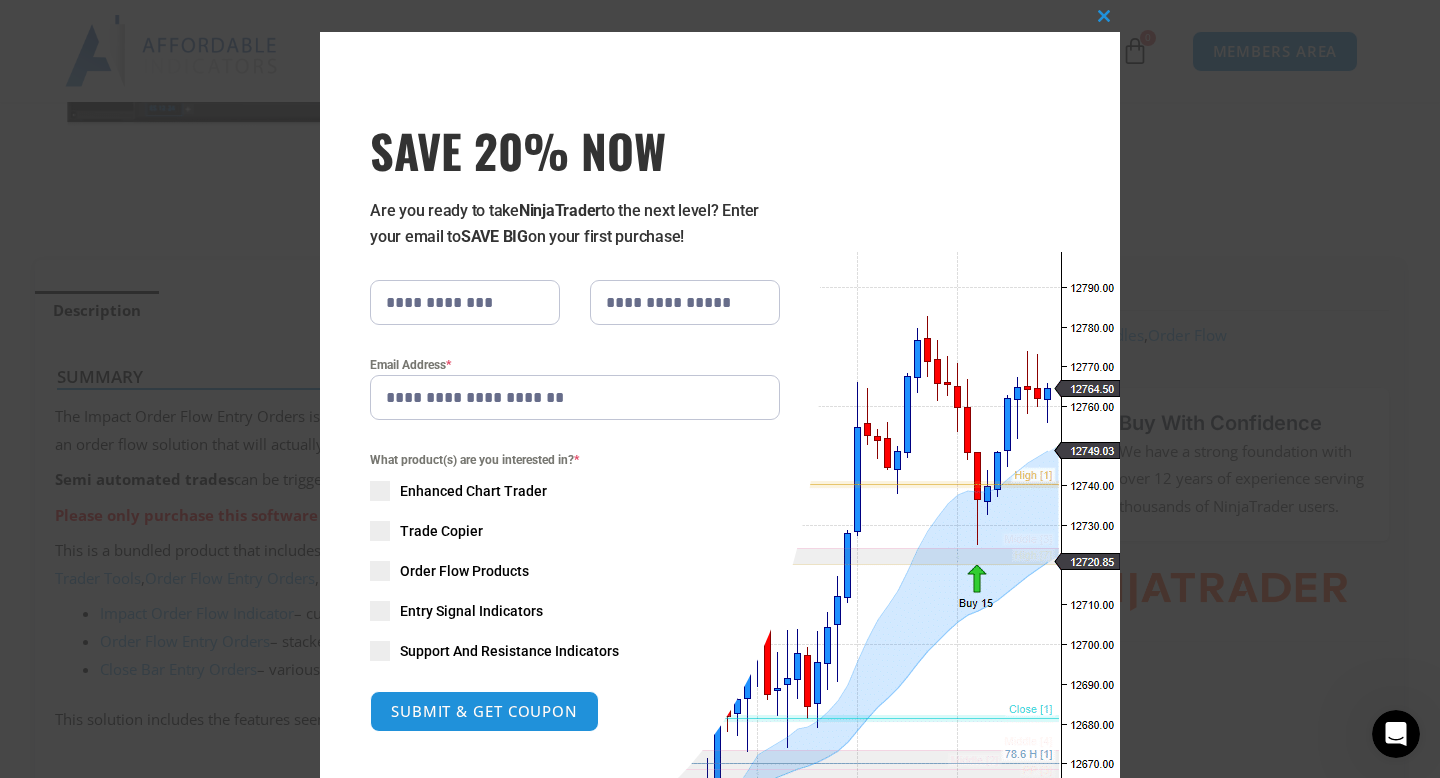 click at bounding box center (380, 611) 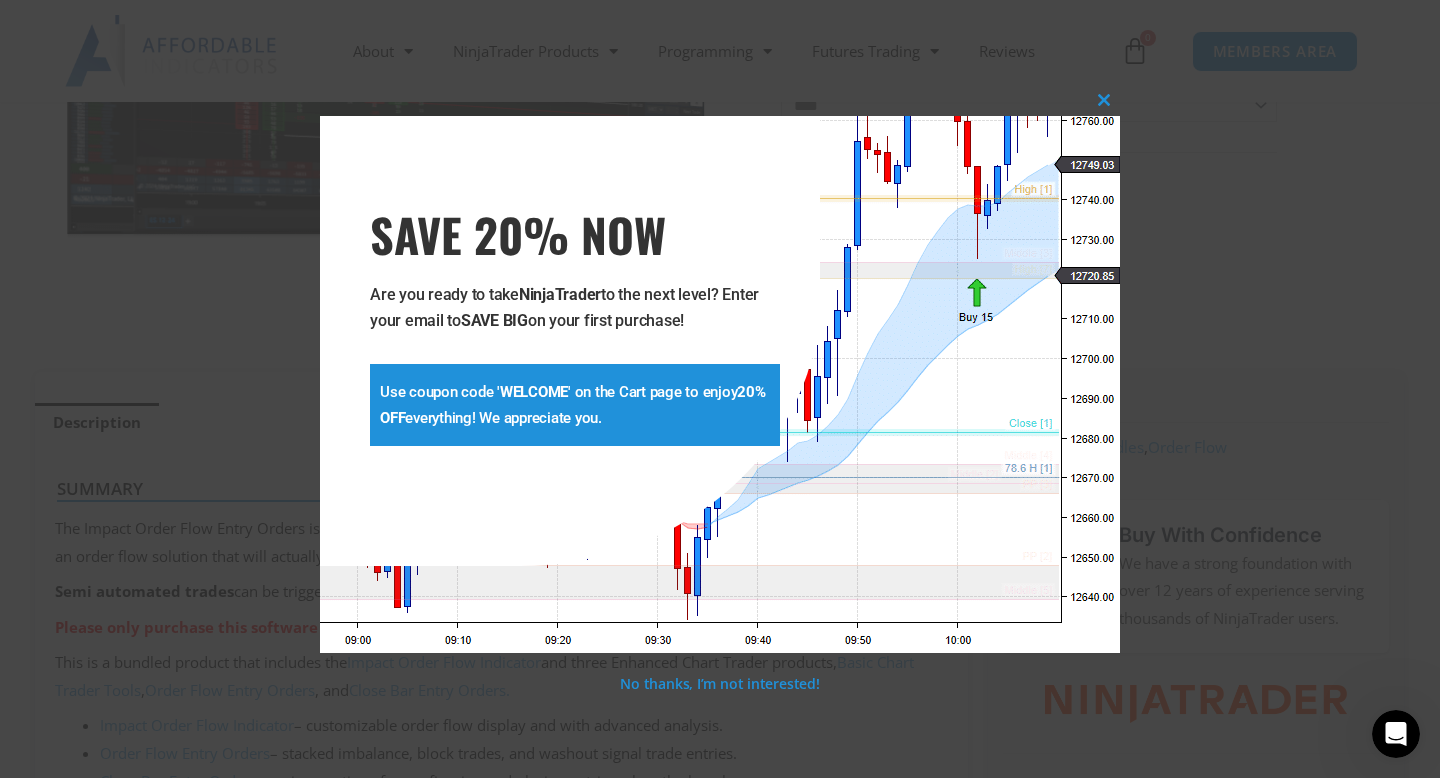 scroll, scrollTop: 481, scrollLeft: 0, axis: vertical 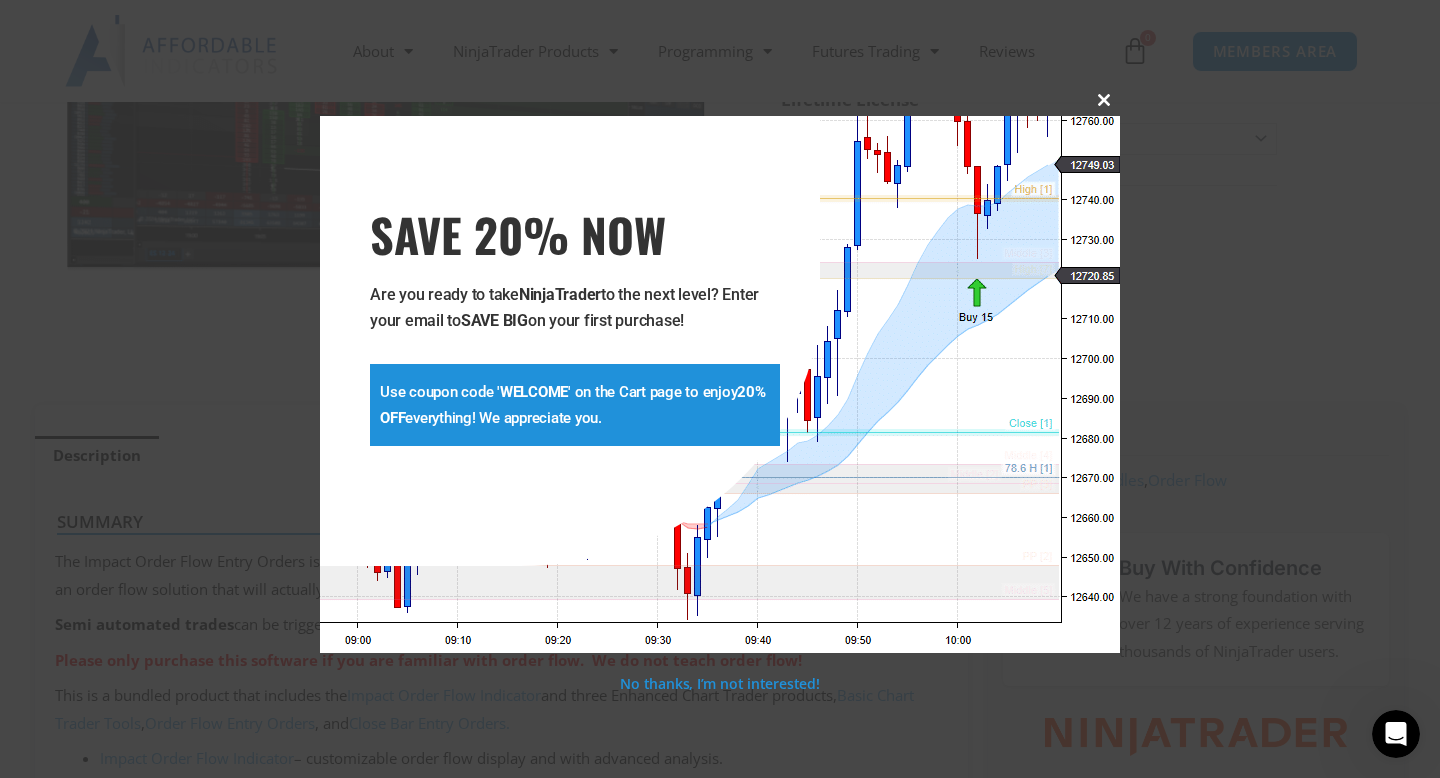 click at bounding box center (1104, 100) 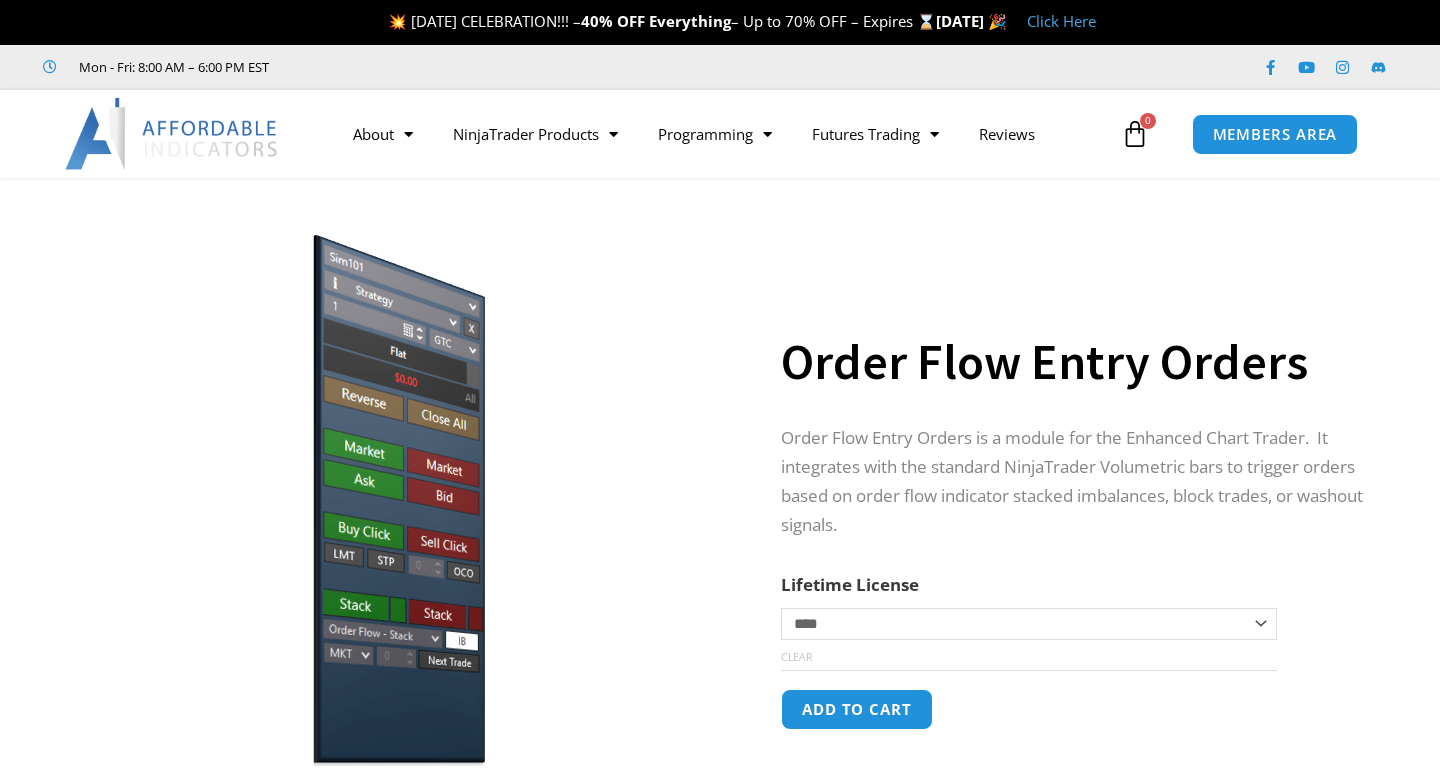 scroll, scrollTop: 0, scrollLeft: 0, axis: both 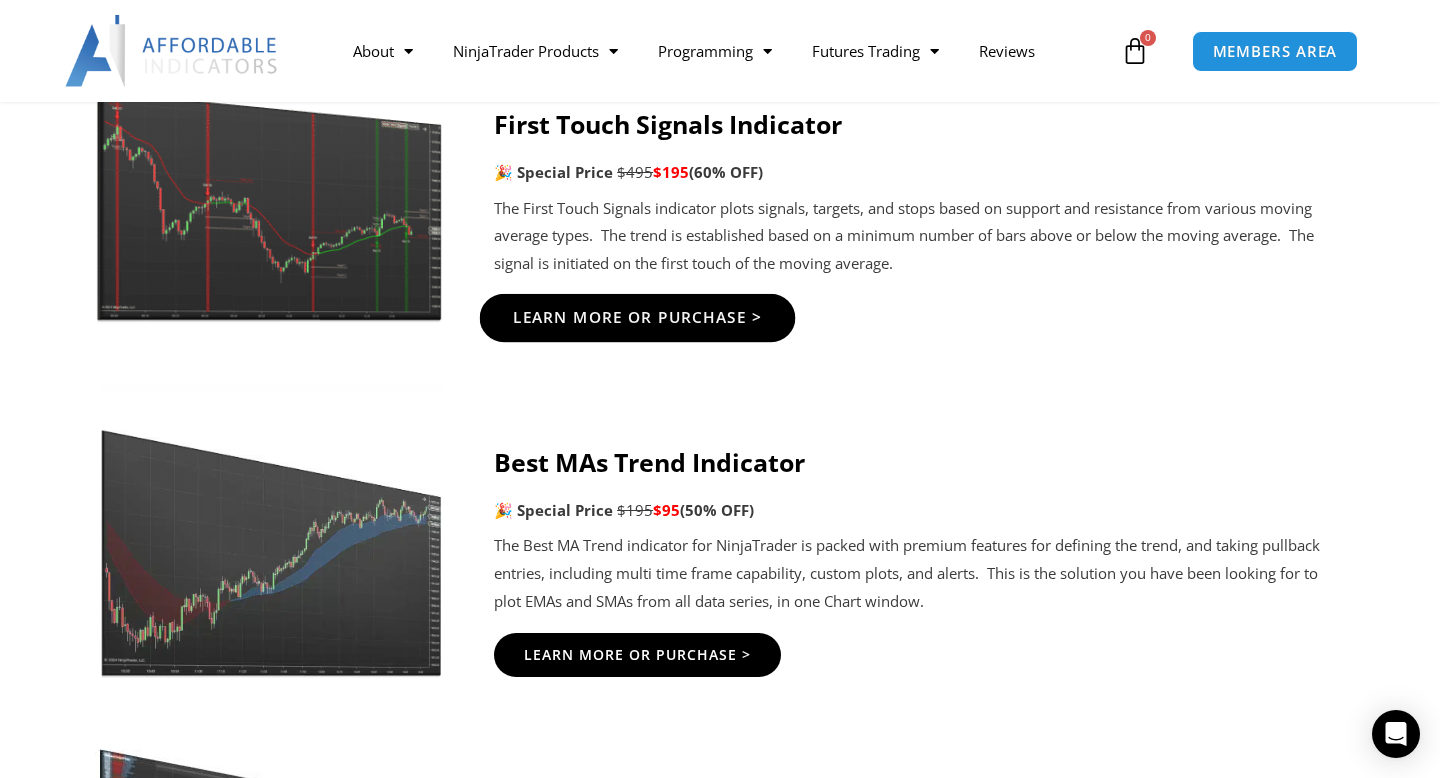 click on "Learn More Or Purchase >" at bounding box center [638, 317] 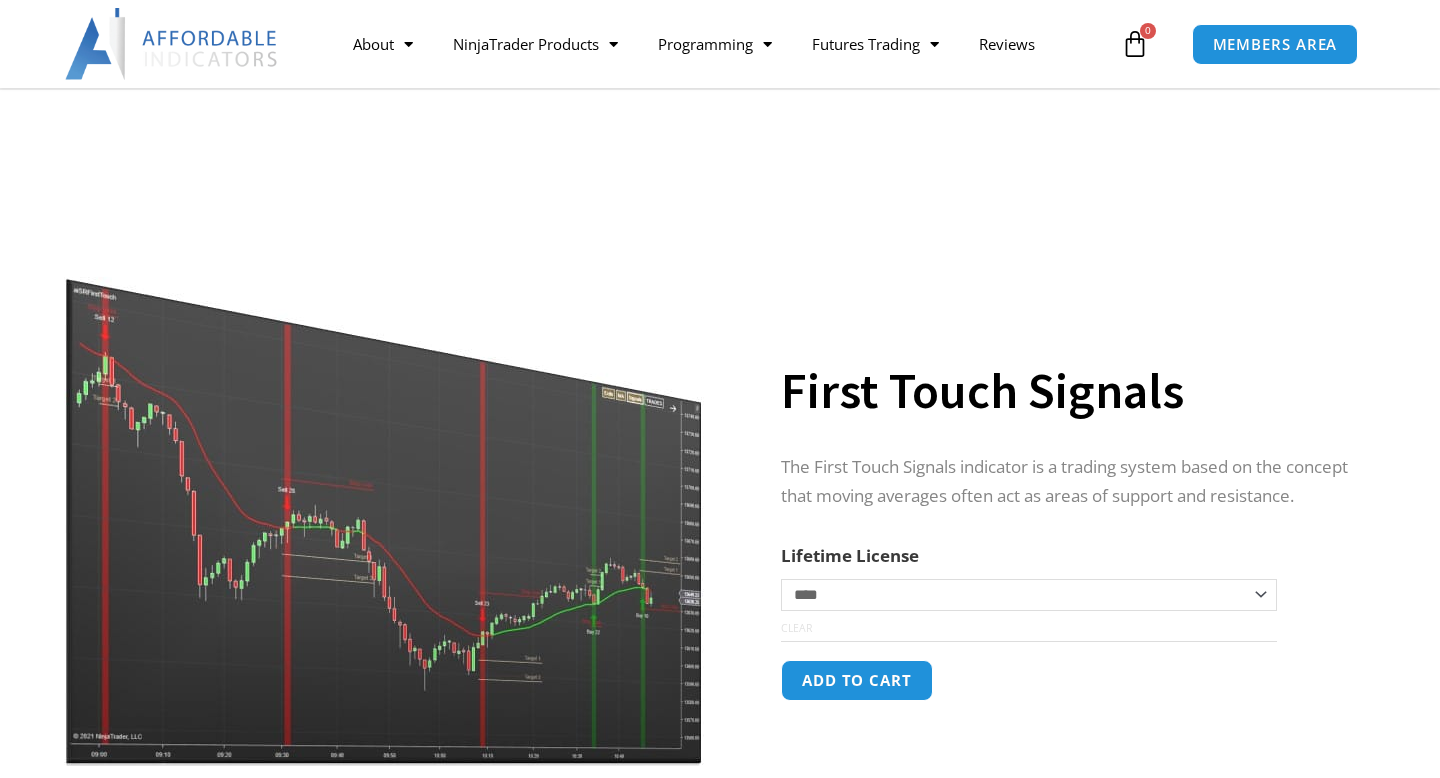 scroll, scrollTop: 285, scrollLeft: 0, axis: vertical 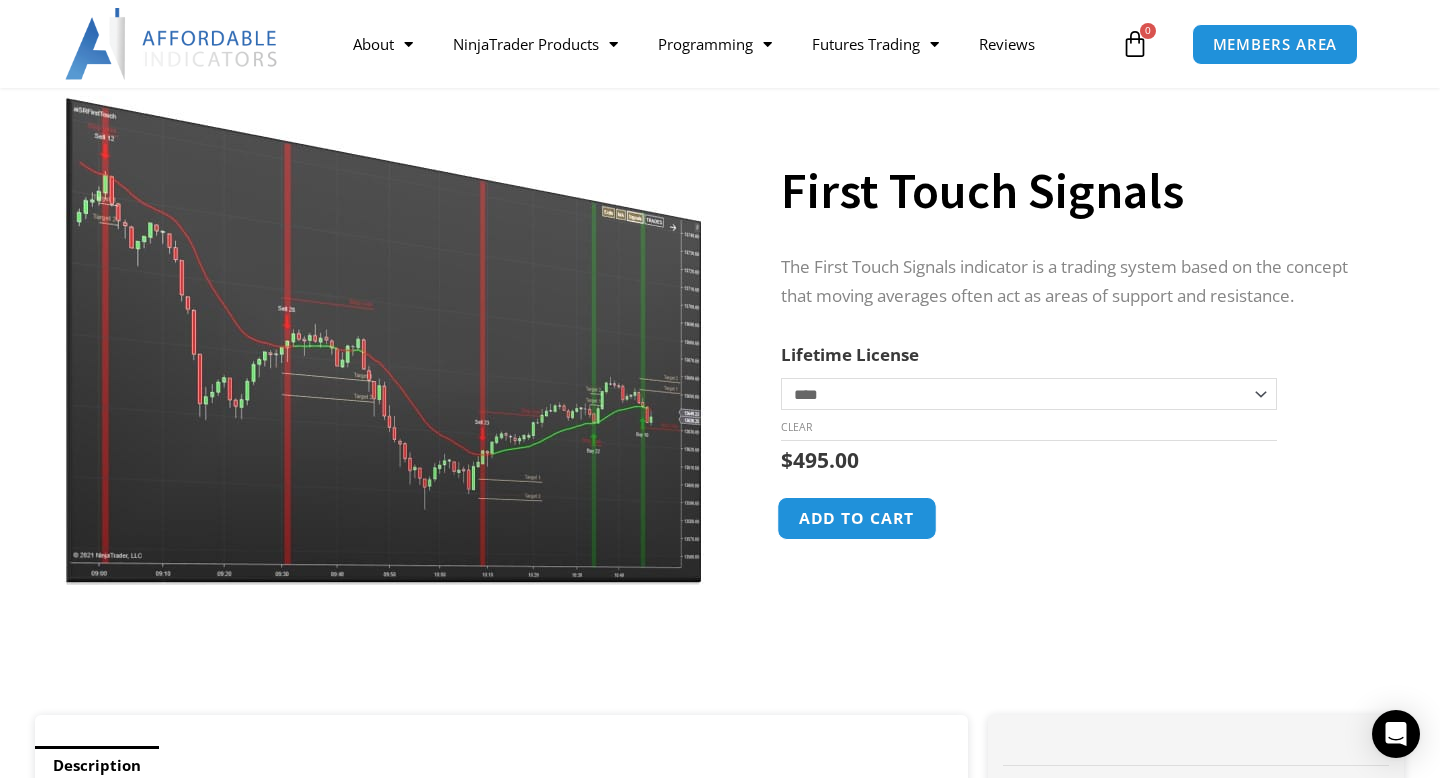 click on "Add to cart" 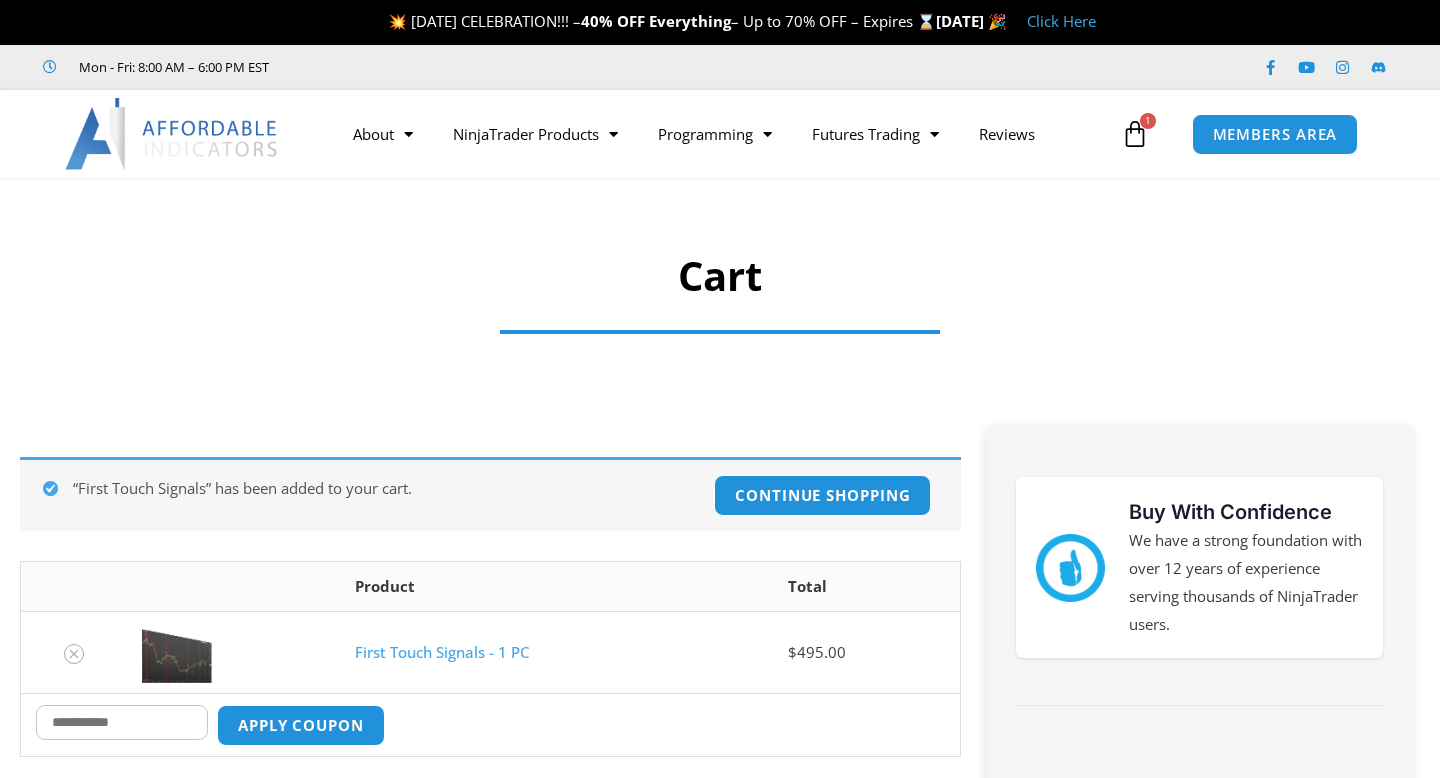 scroll, scrollTop: 0, scrollLeft: 0, axis: both 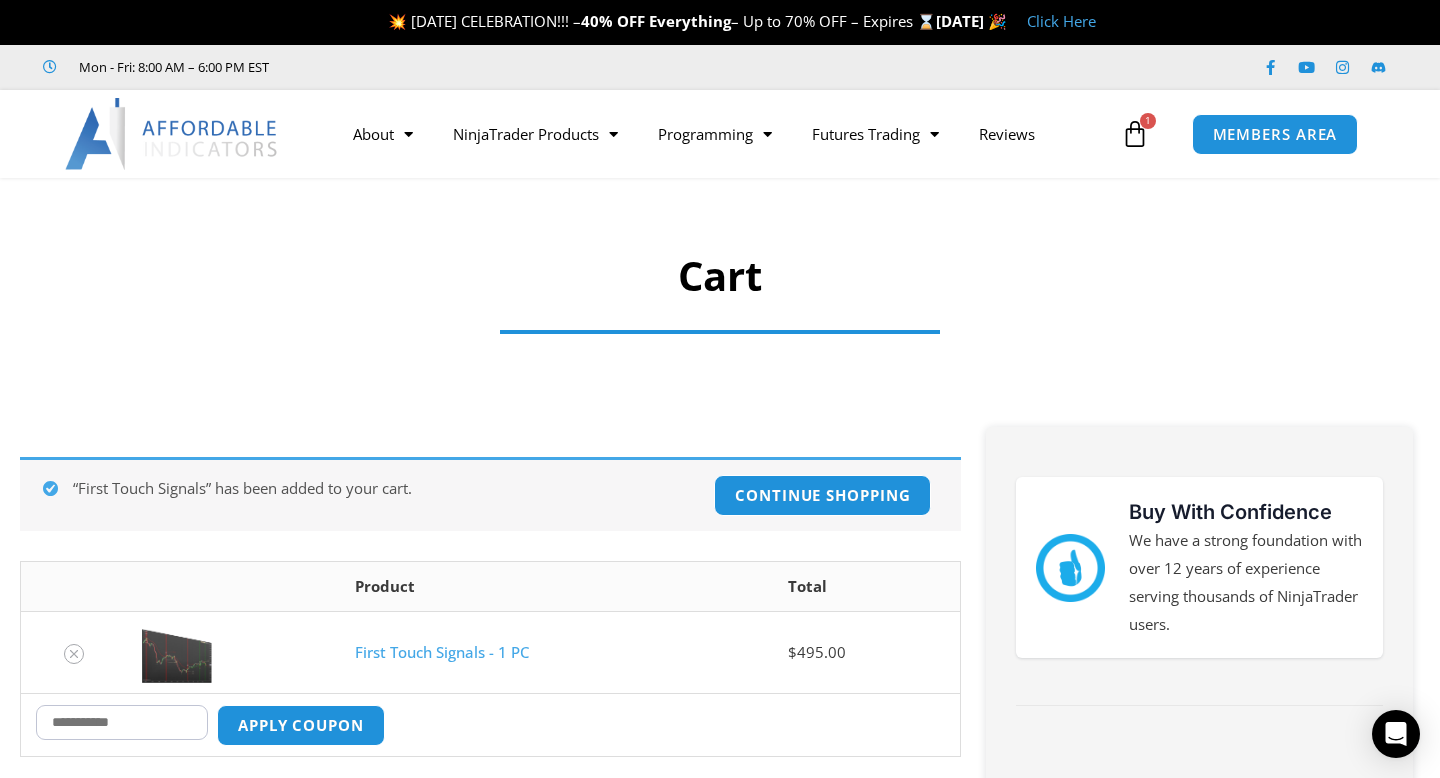 click on "Coupon:" at bounding box center [122, 722] 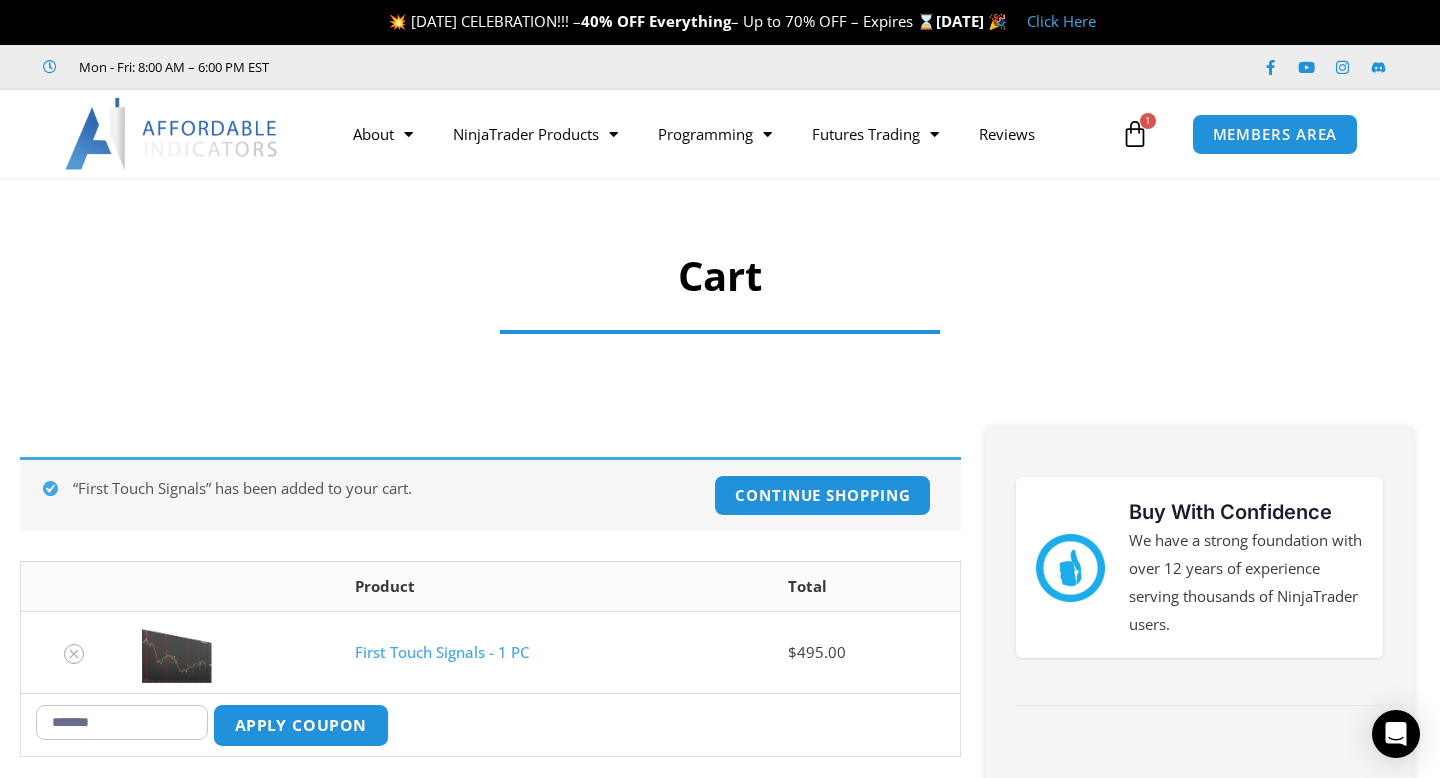 type on "*******" 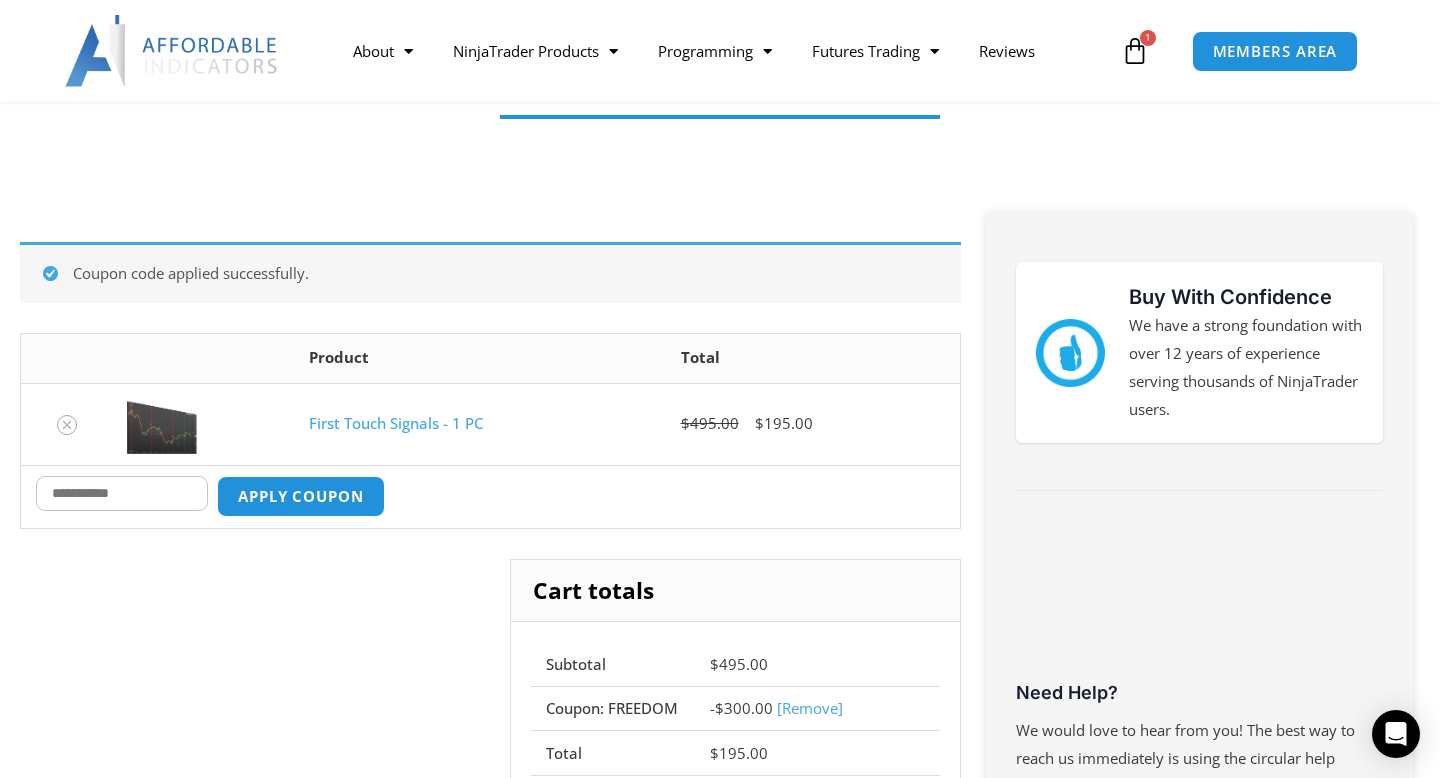 scroll, scrollTop: 357, scrollLeft: 0, axis: vertical 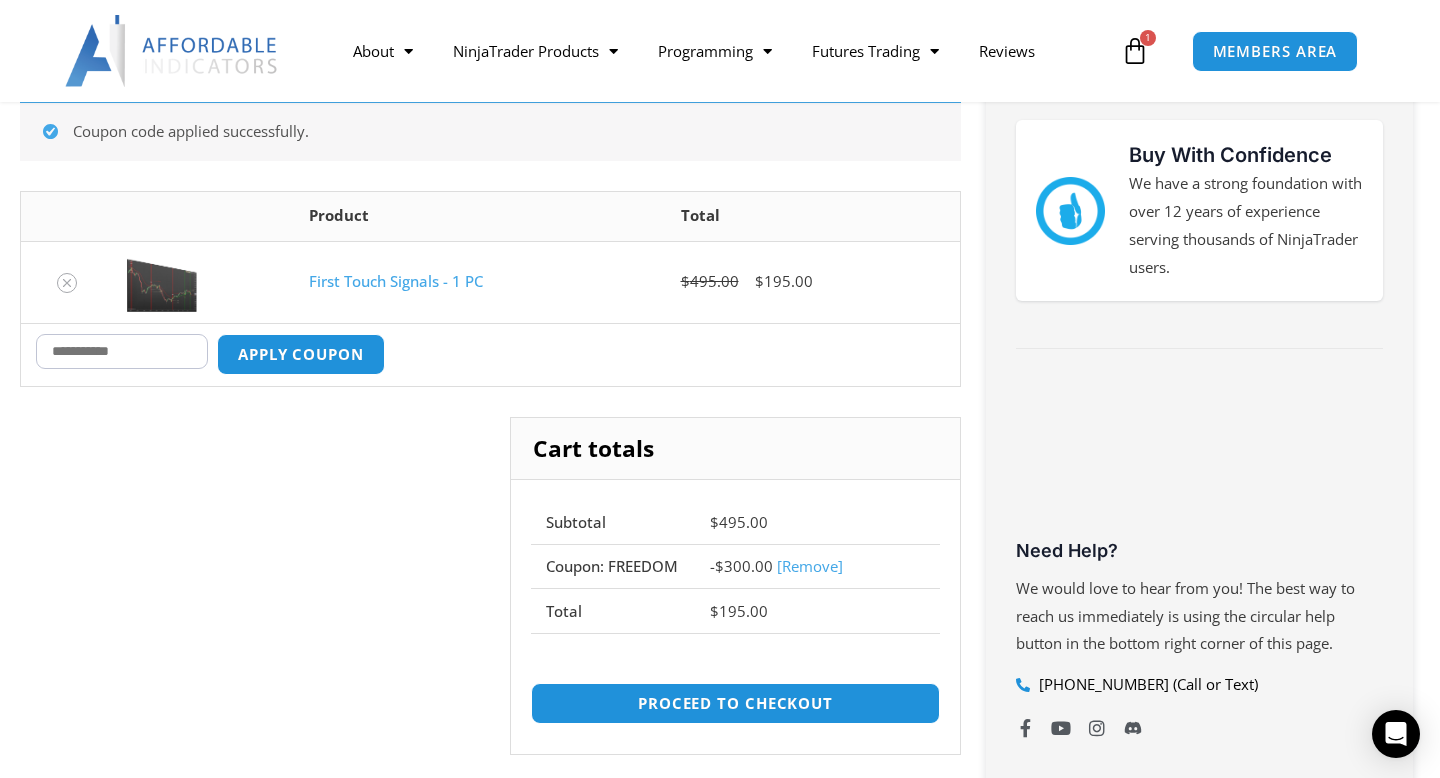 click on "Coupon:" at bounding box center (122, 351) 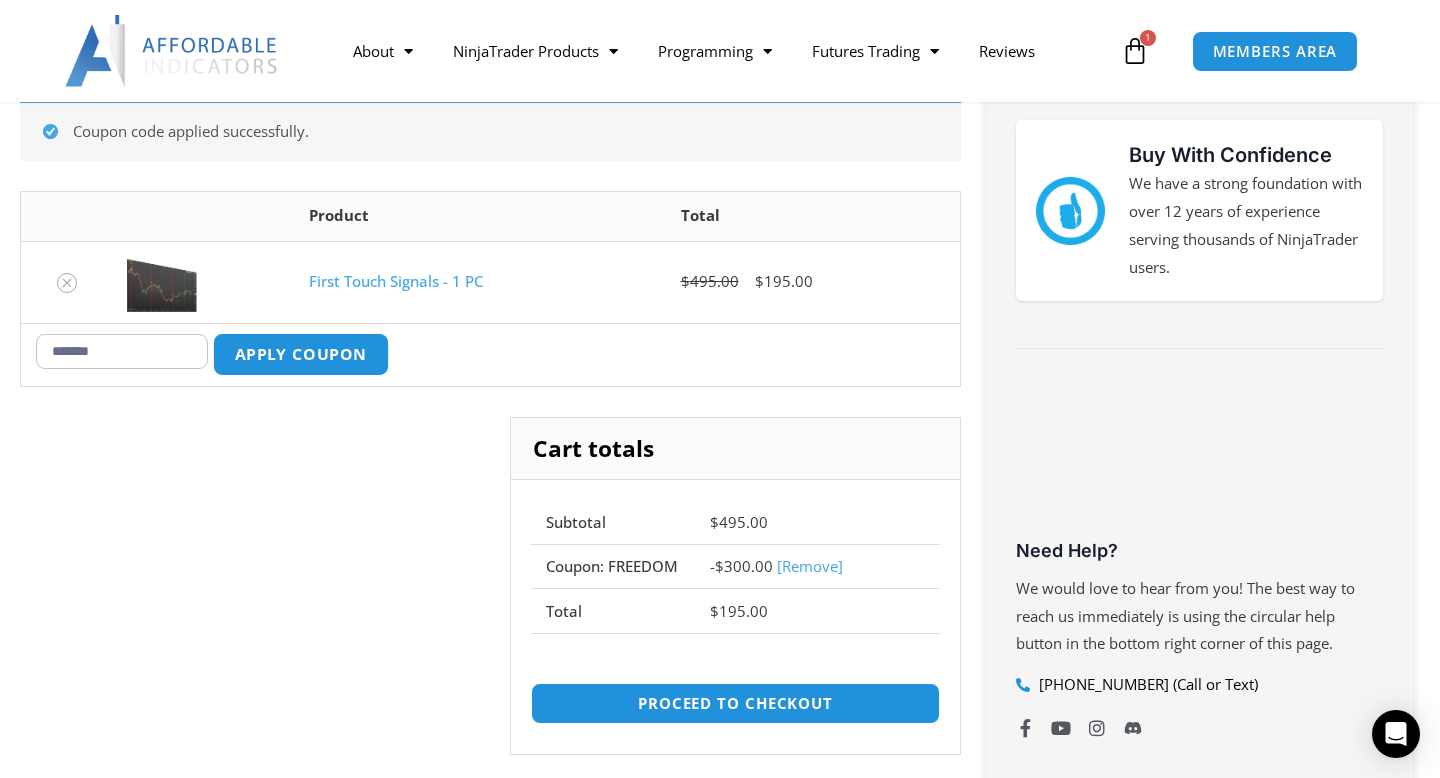 type on "*******" 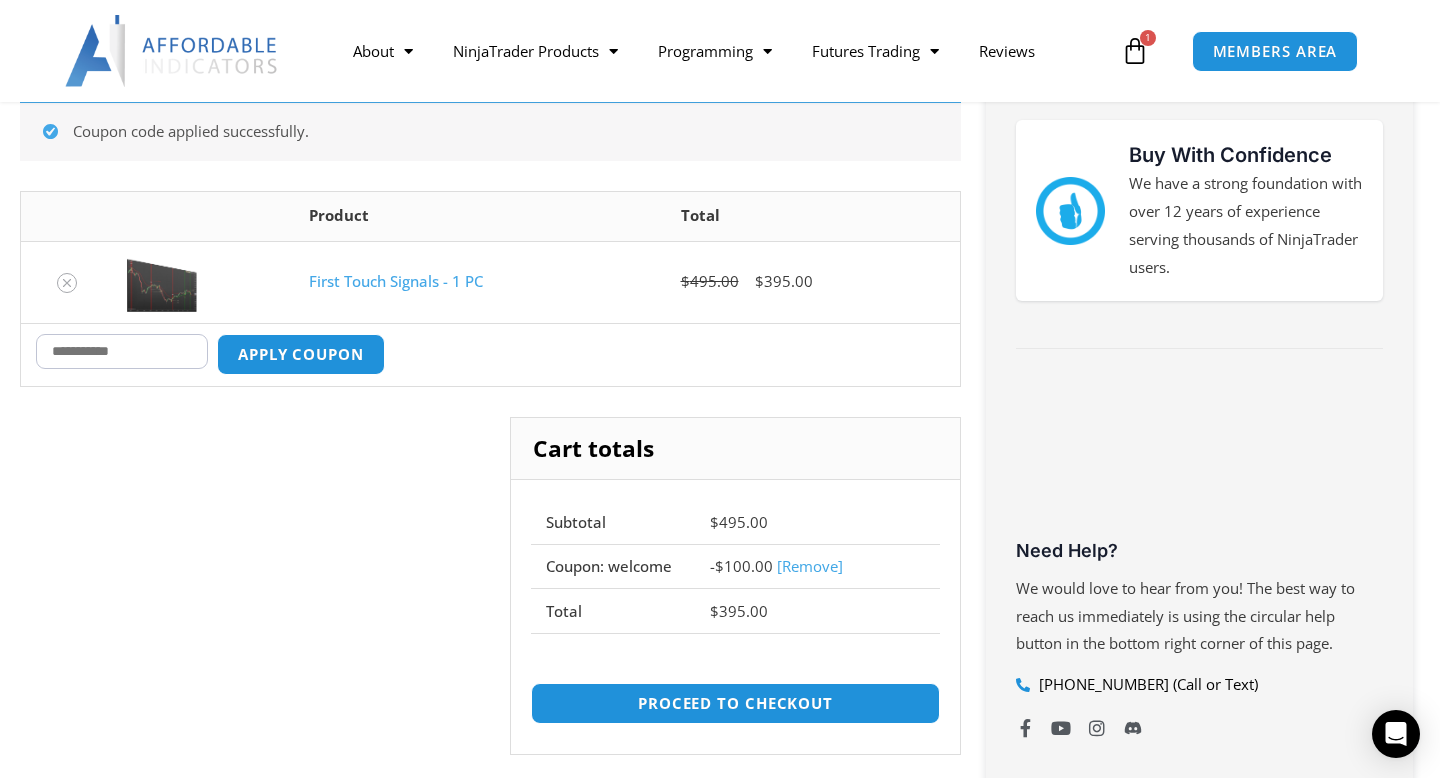 click on "[Remove]" at bounding box center (810, 566) 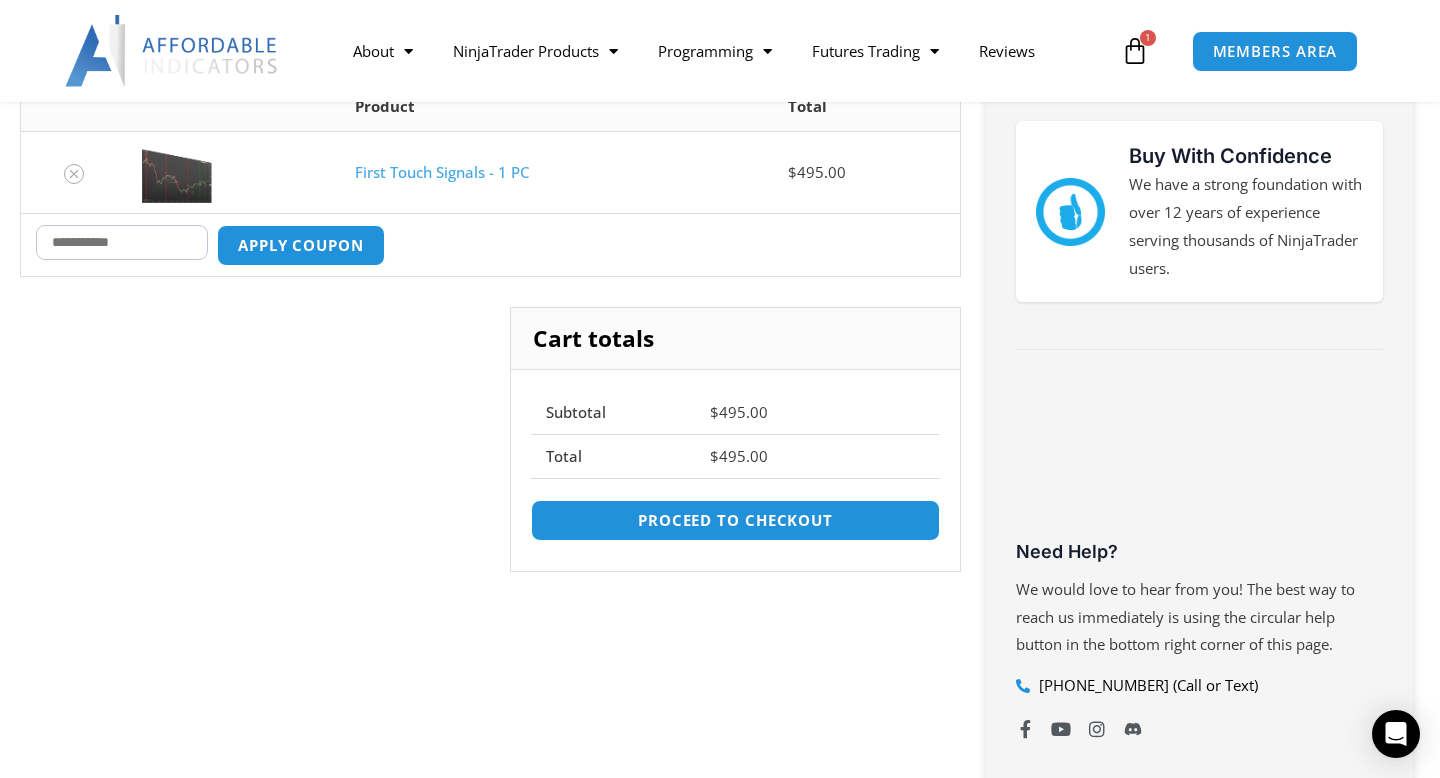 scroll, scrollTop: 208, scrollLeft: 0, axis: vertical 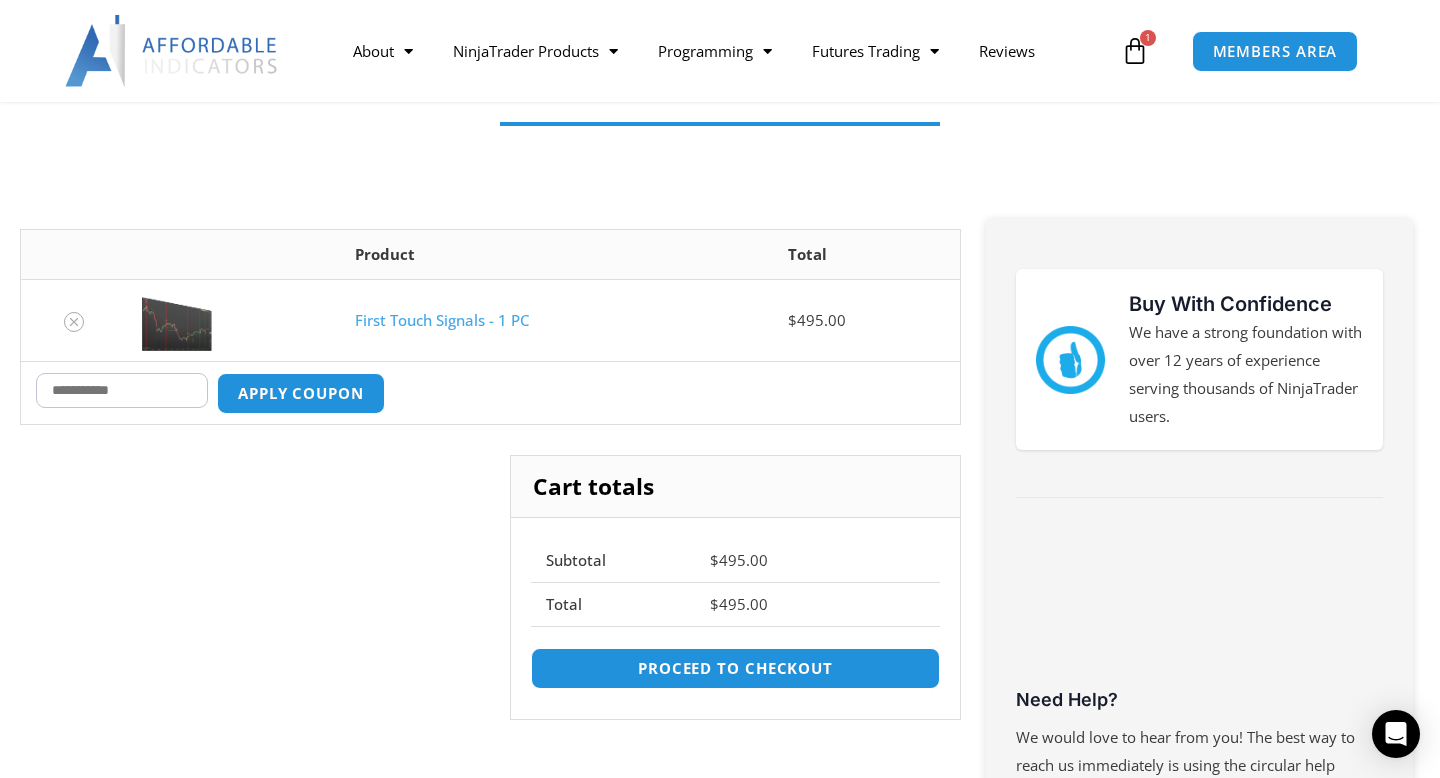 click on "Cart
Remove item
Thumbnail image
Product
Total
First Touch Signals - 1 PC
$ 495.00
Coupon:     Apply coupon
Update cart
Cart totals
Subtotal
$ 495.00
Total
$ 495.00
Proceed to checkout" at bounding box center [720, 488] 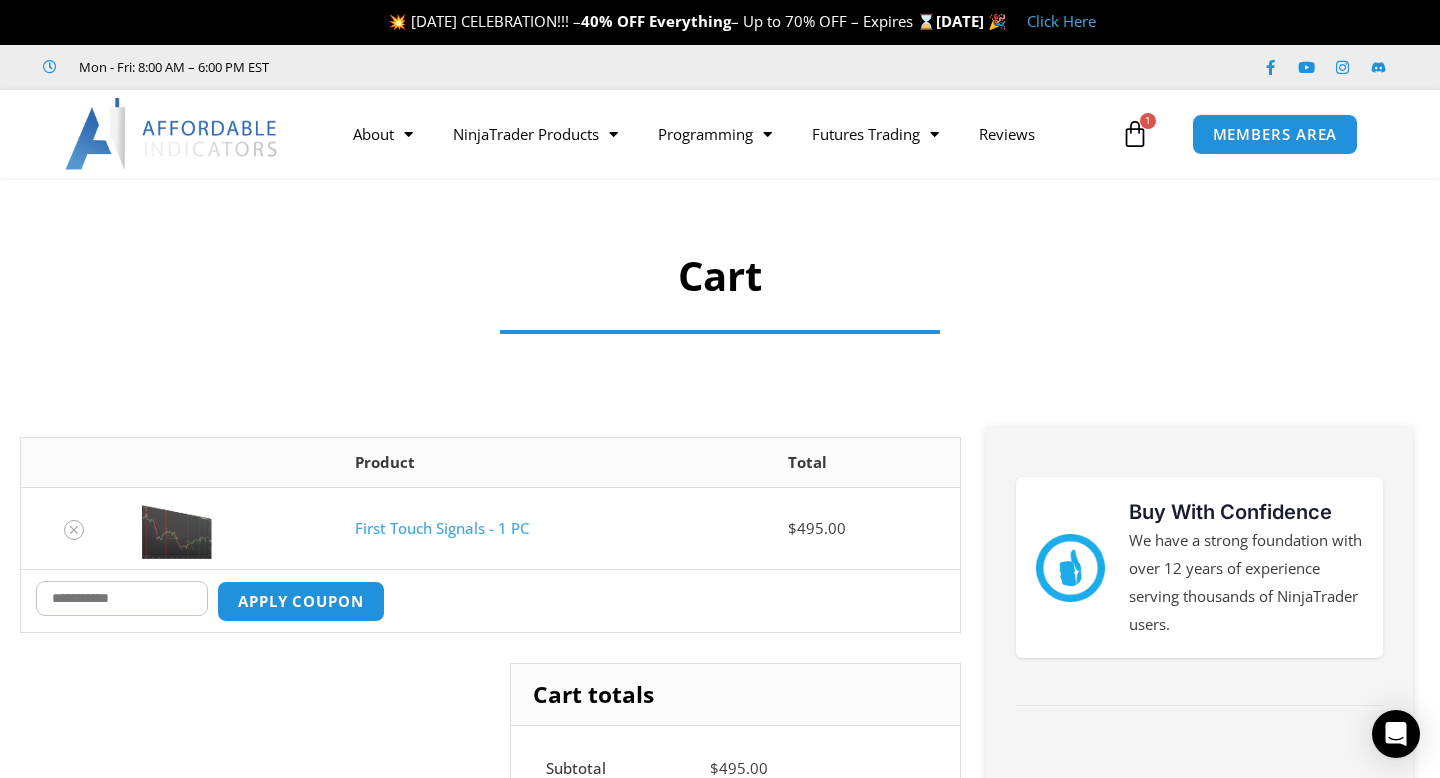 scroll, scrollTop: 0, scrollLeft: 0, axis: both 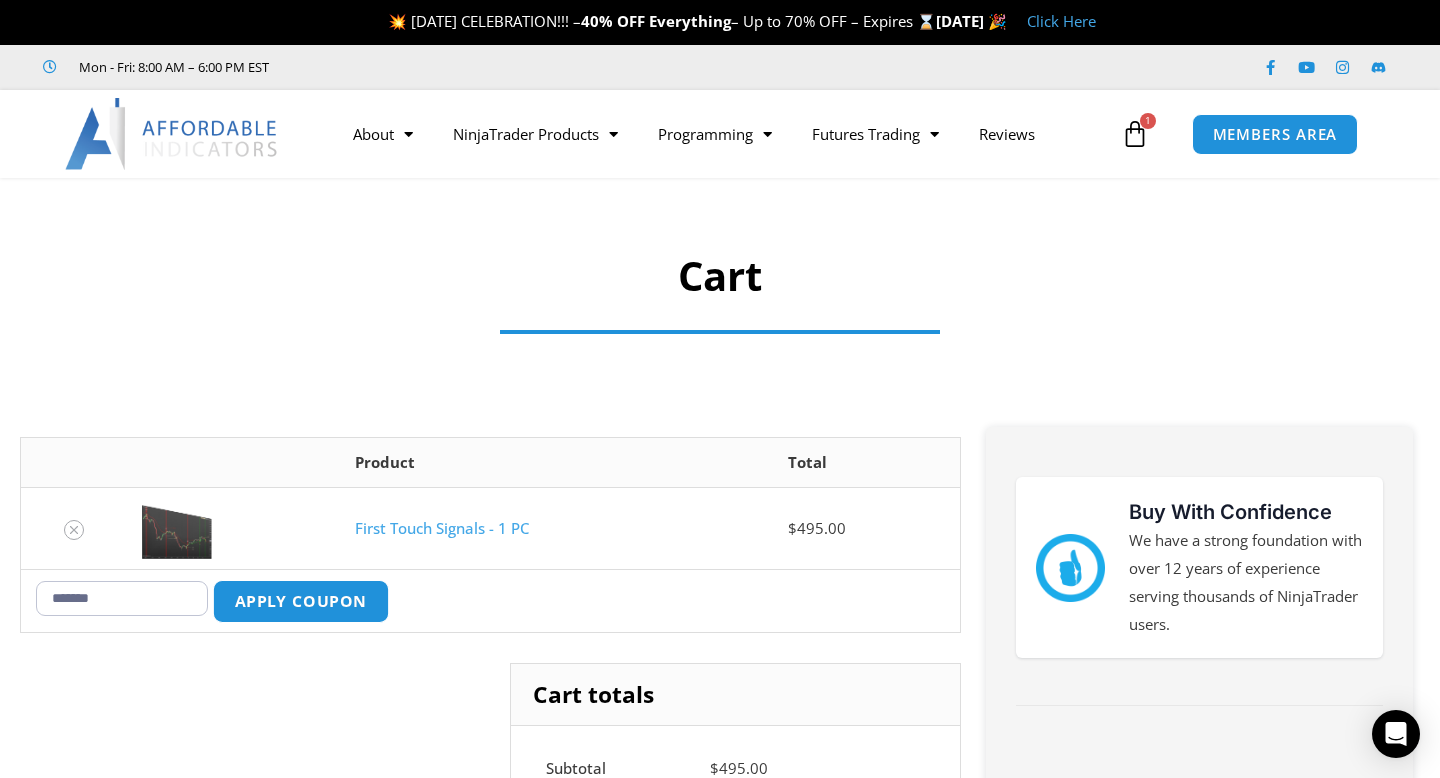 type on "*******" 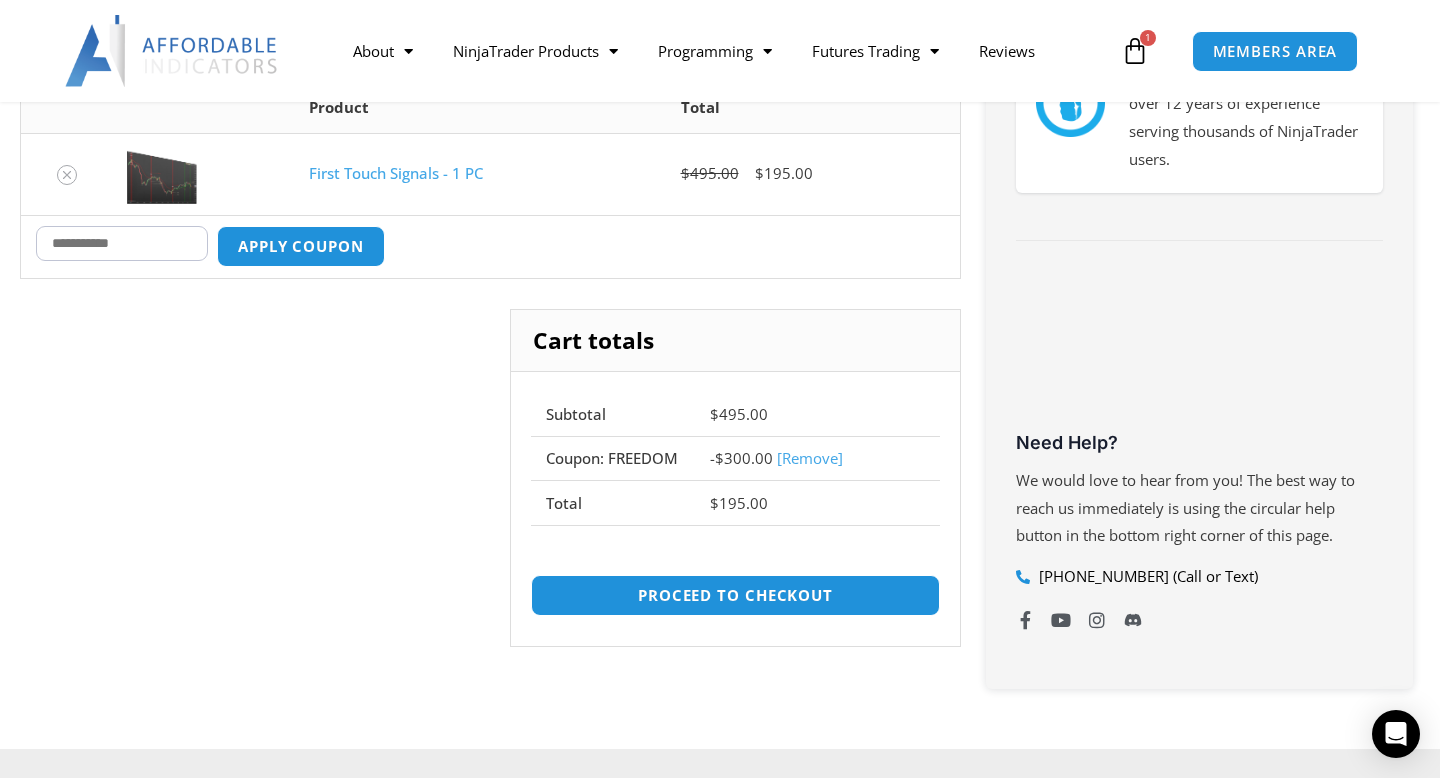 scroll, scrollTop: 357, scrollLeft: 0, axis: vertical 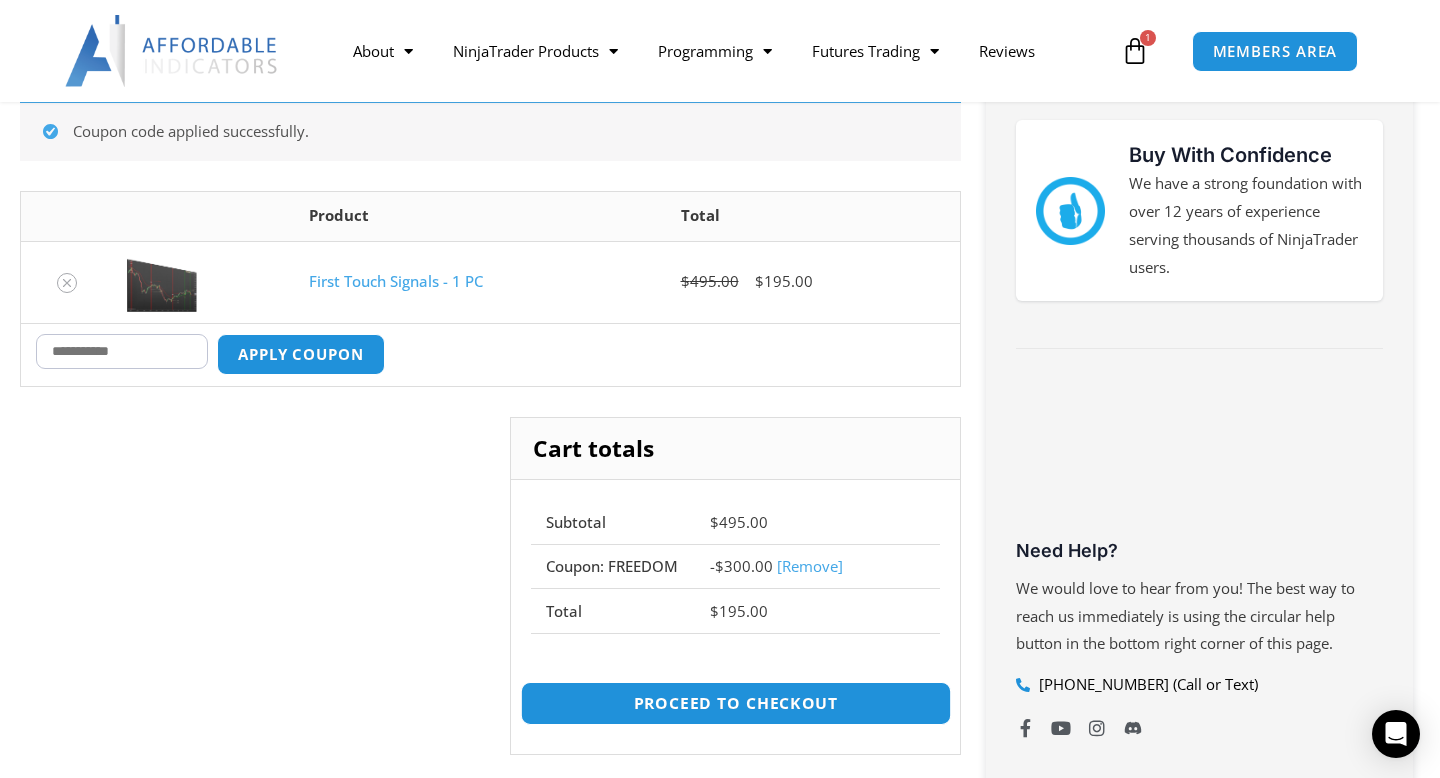click on "Proceed to checkout" at bounding box center (735, 703) 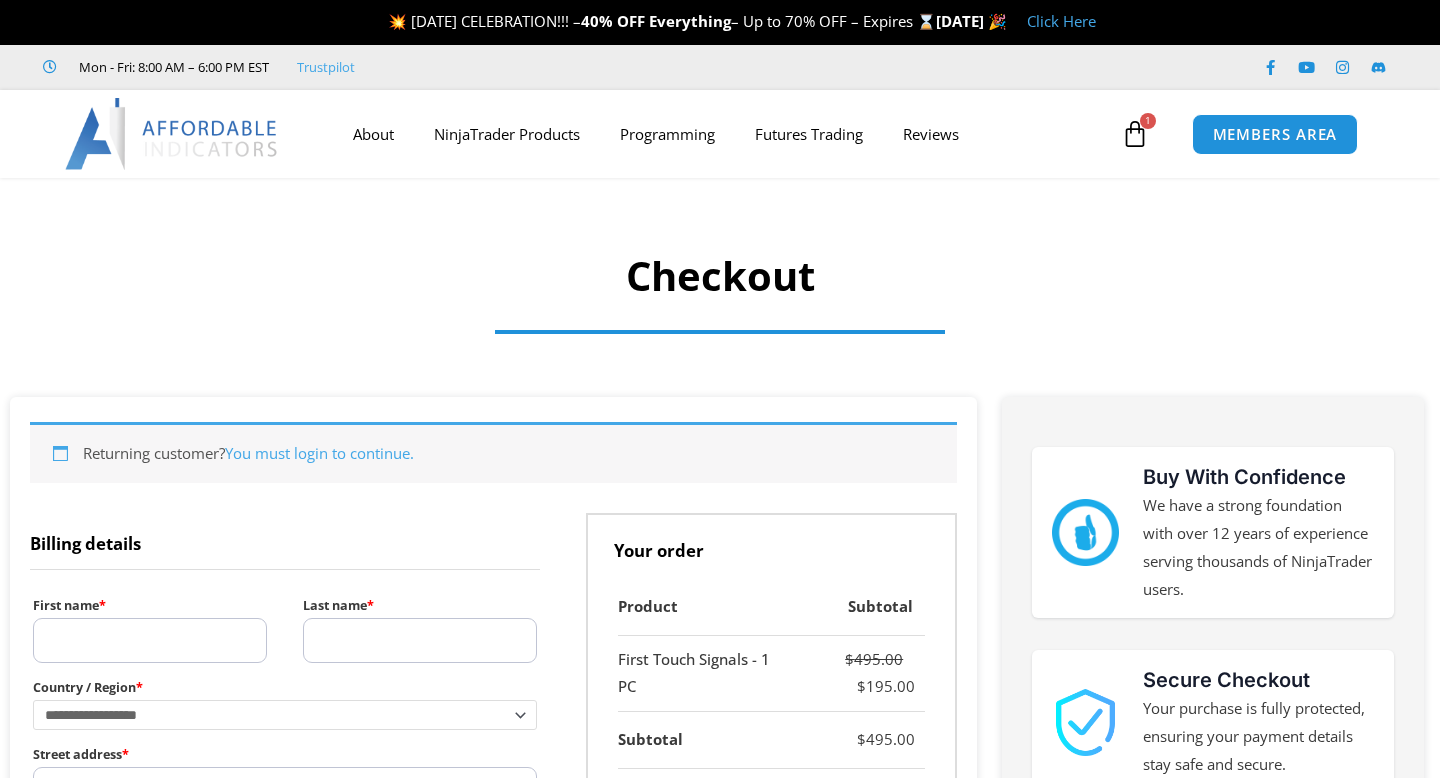 select on "**" 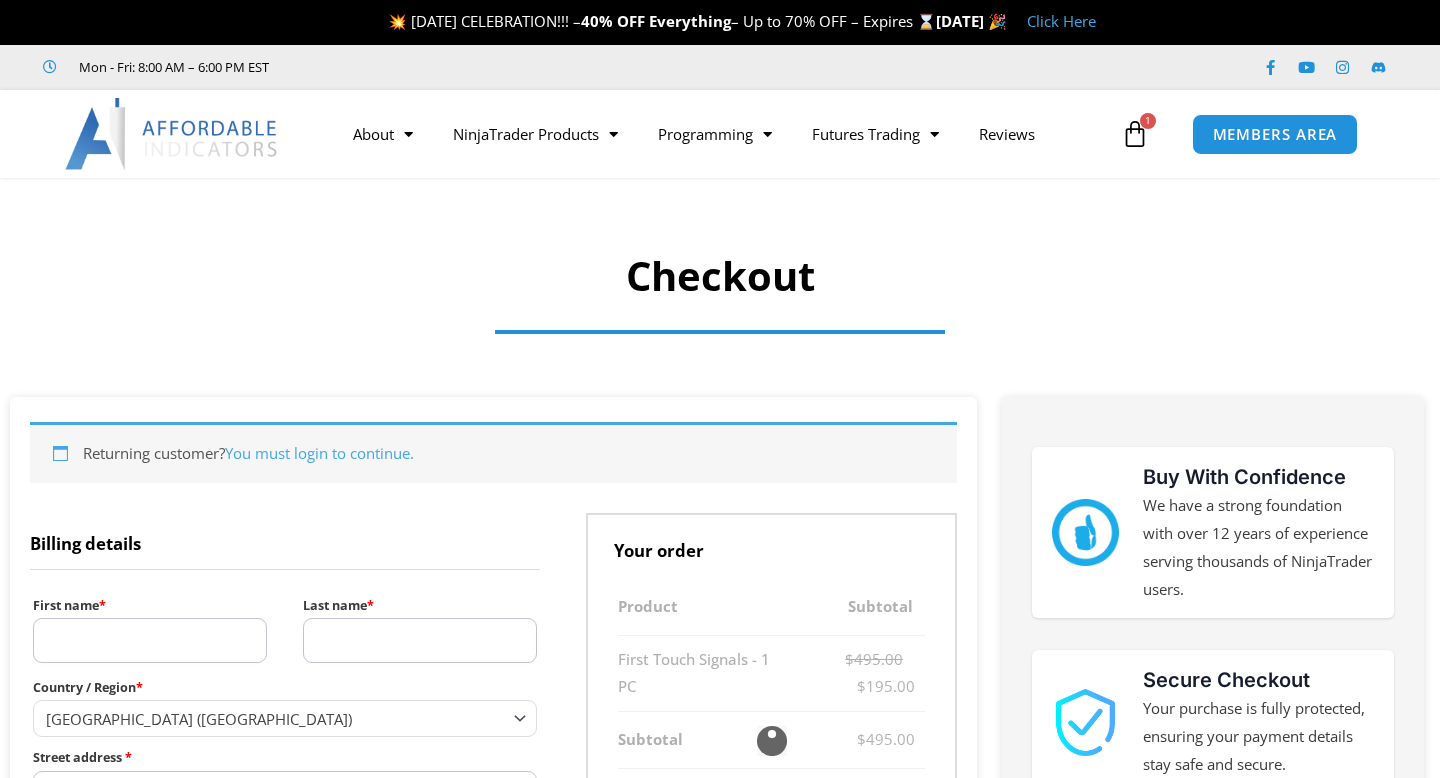 scroll, scrollTop: 0, scrollLeft: 0, axis: both 